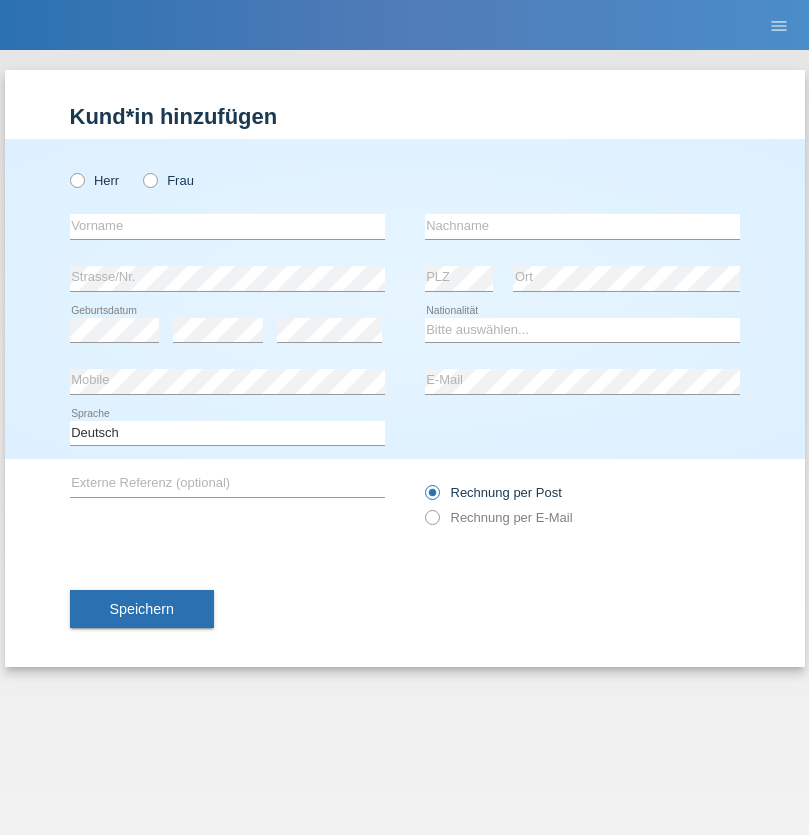 scroll, scrollTop: 0, scrollLeft: 0, axis: both 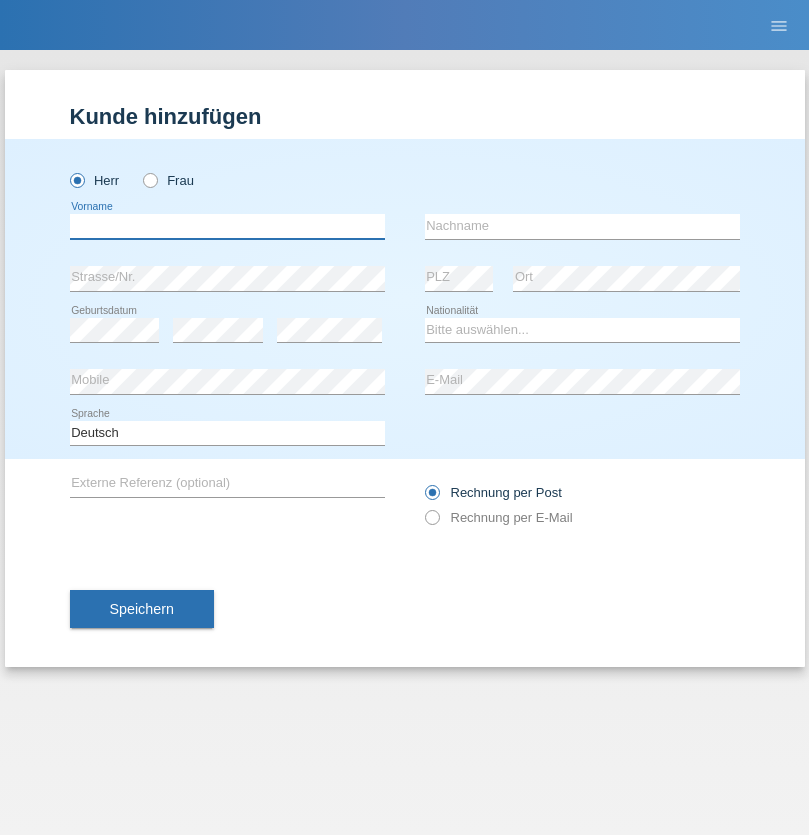 click at bounding box center (227, 226) 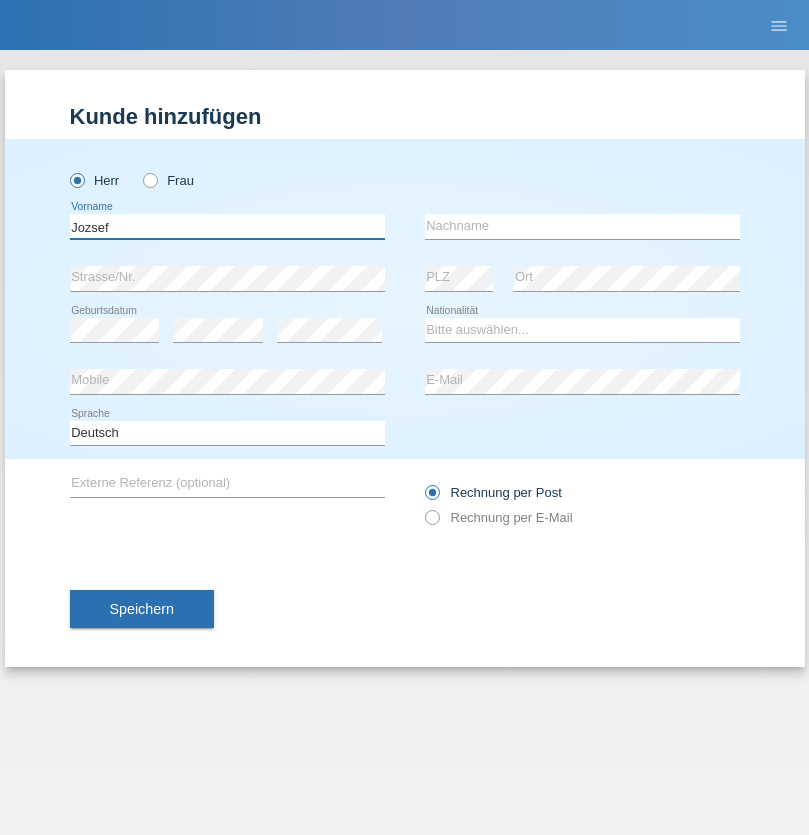 type on "Jozsef" 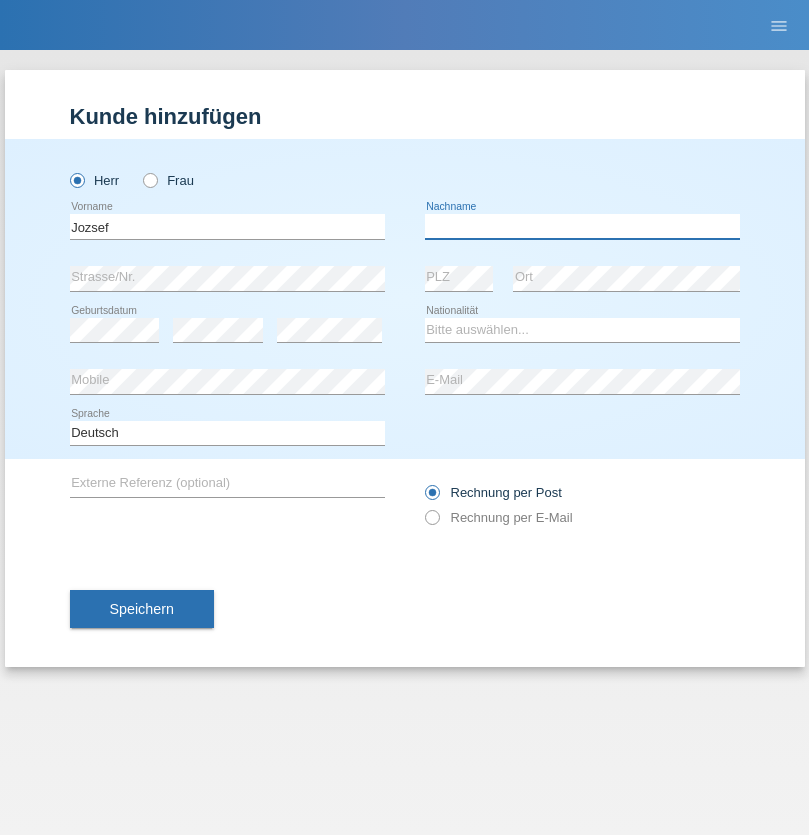 click at bounding box center (582, 226) 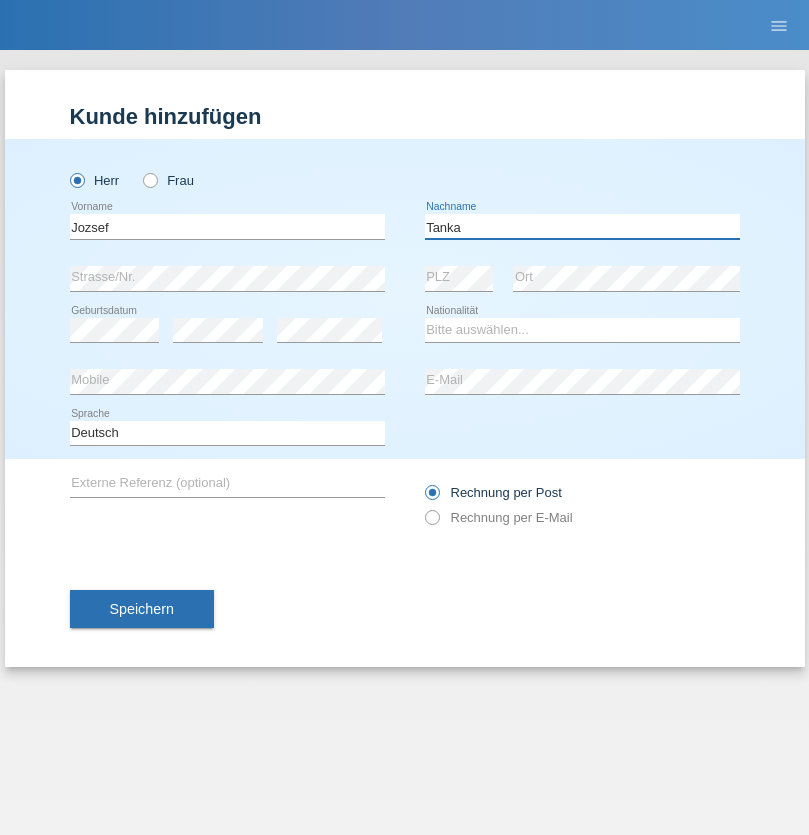 type on "Tanka" 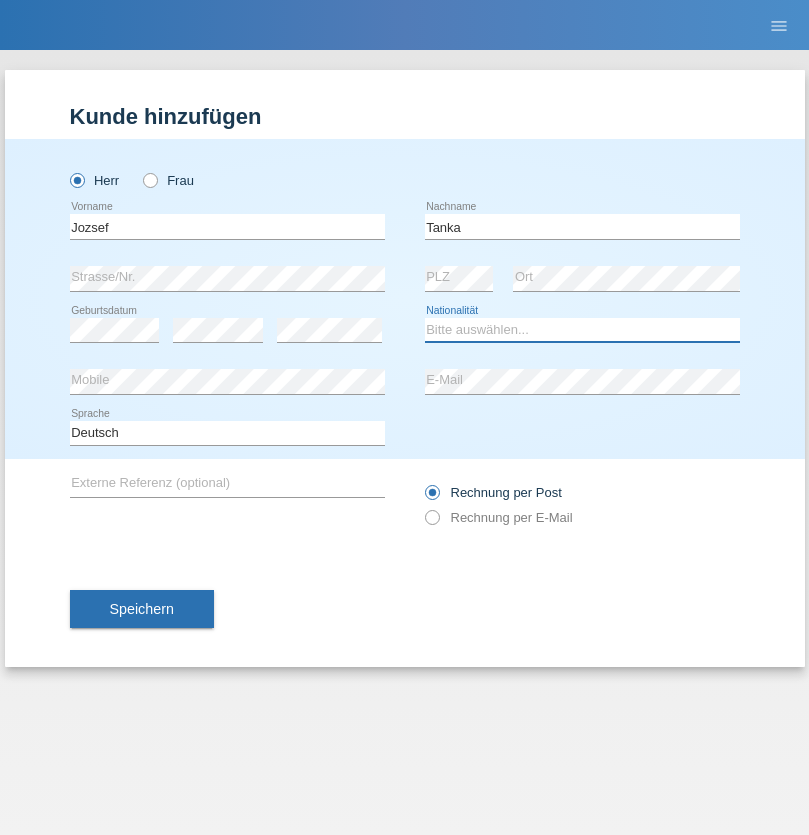 select on "HU" 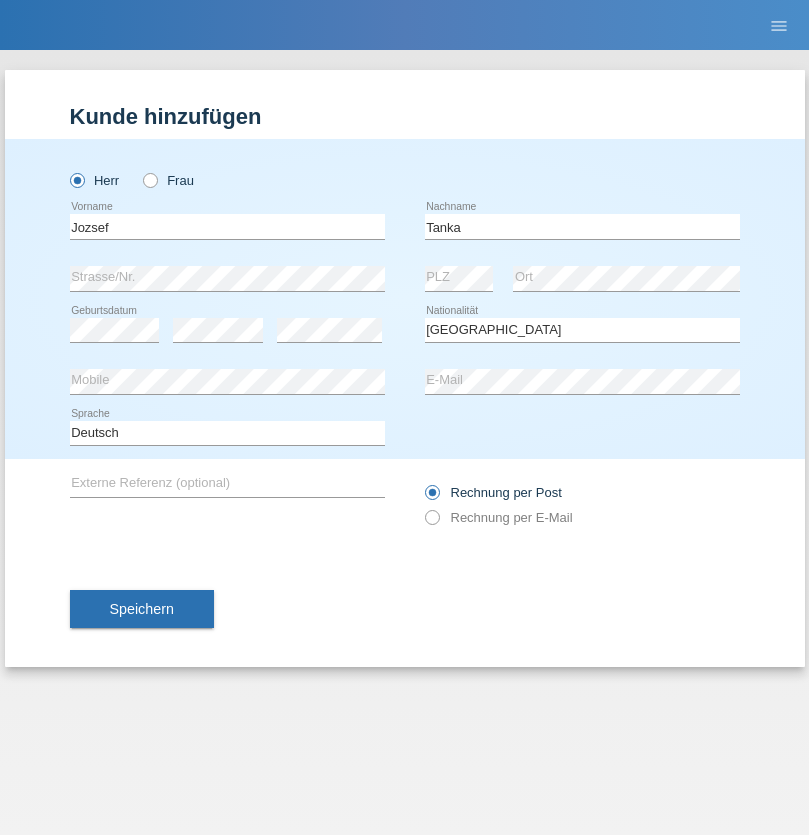 select on "C" 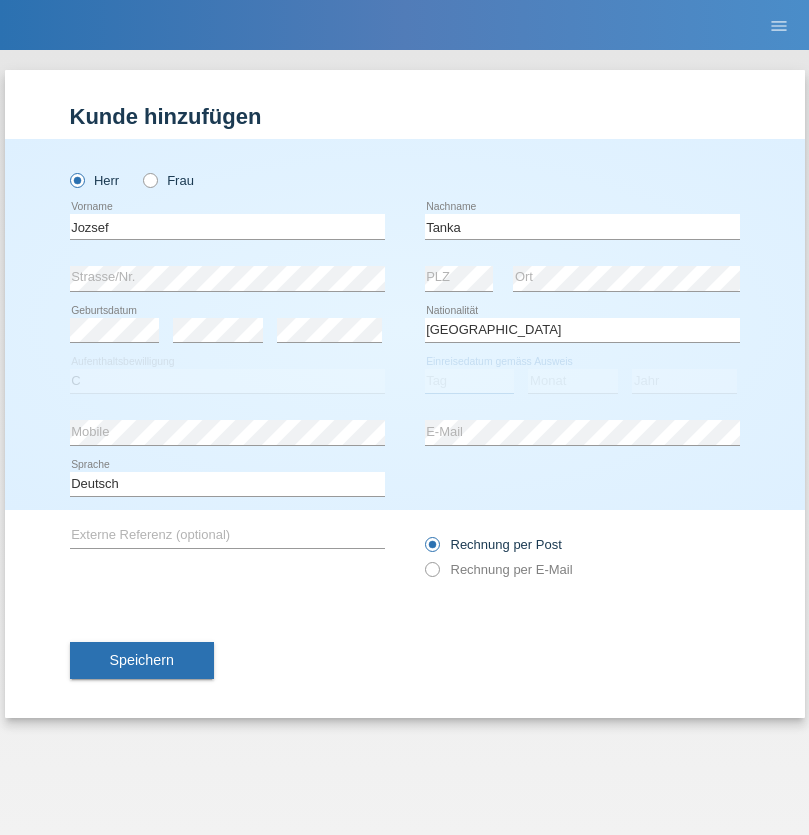select on "17" 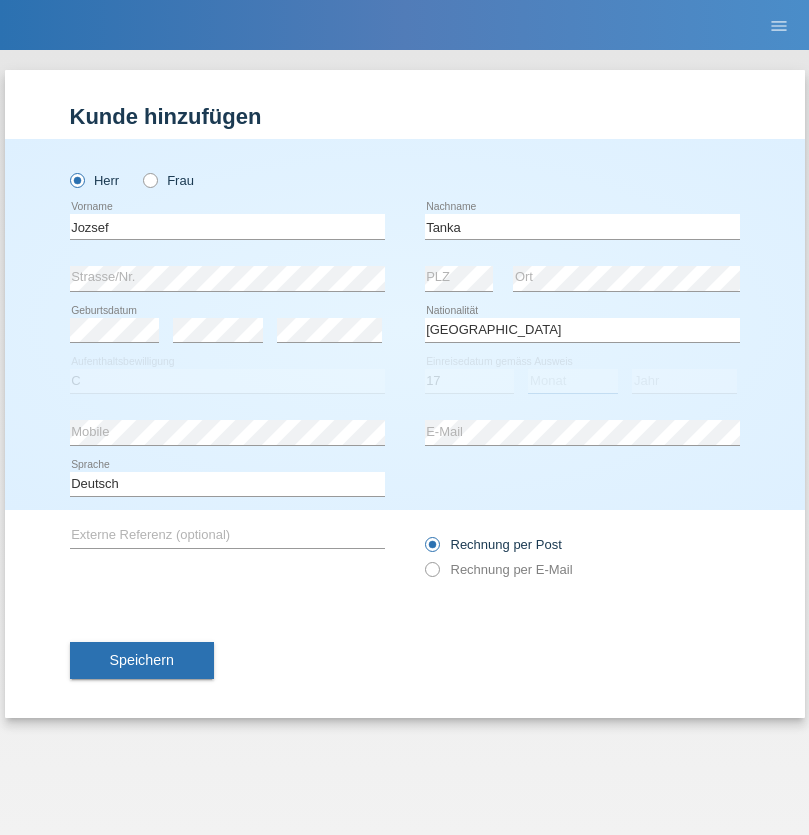 select on "03" 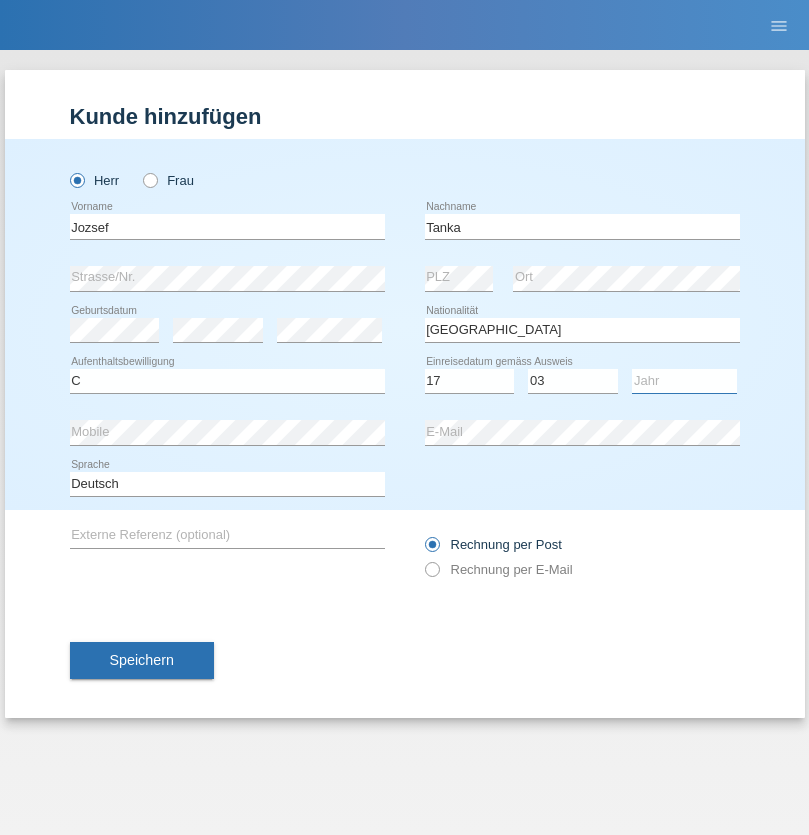 select on "2010" 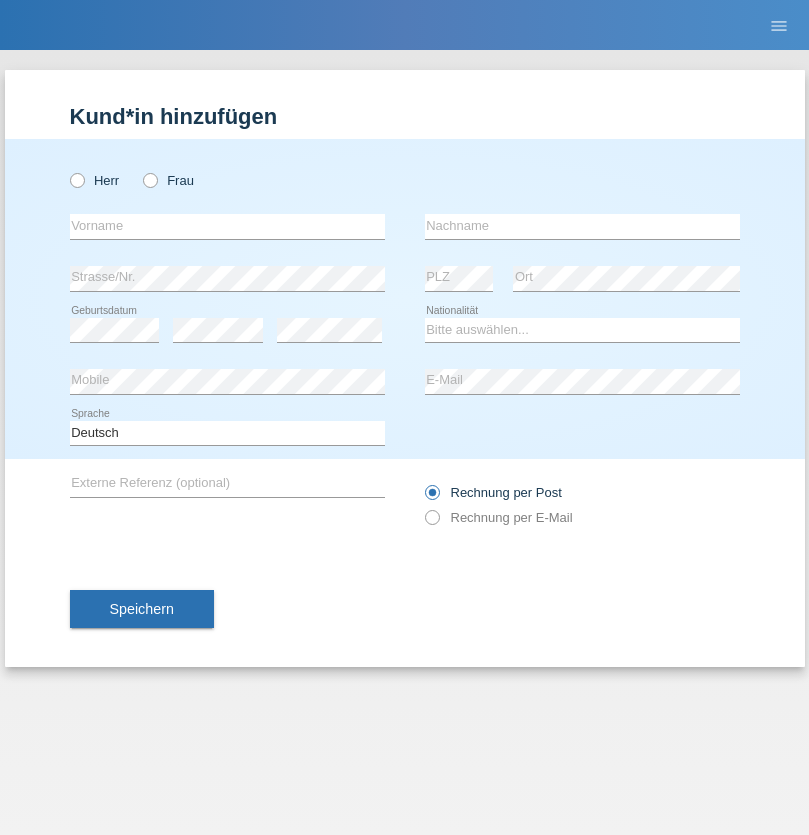 scroll, scrollTop: 0, scrollLeft: 0, axis: both 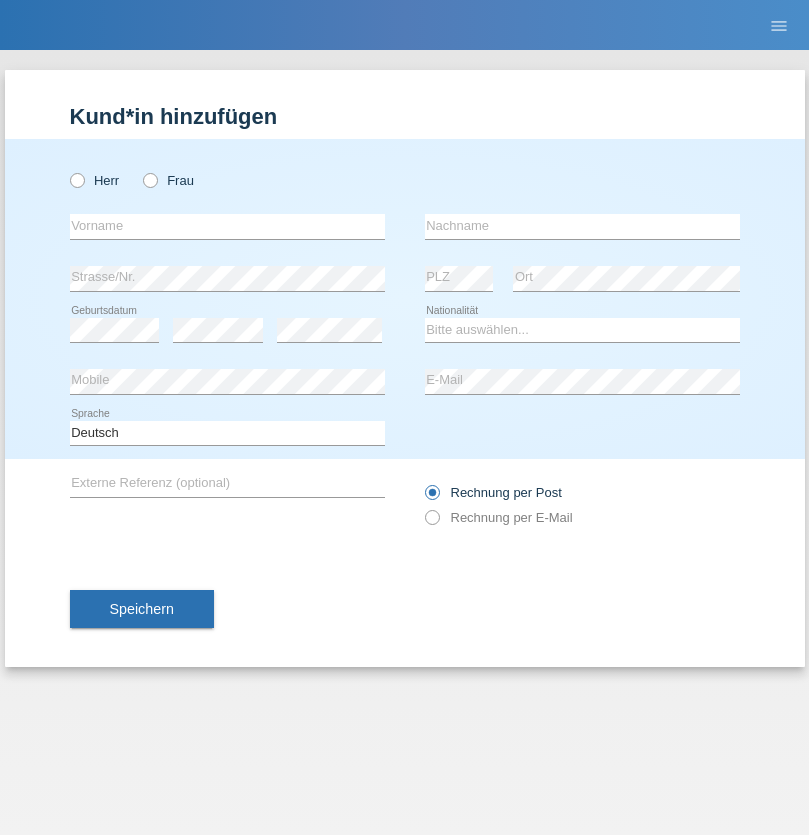 radio on "true" 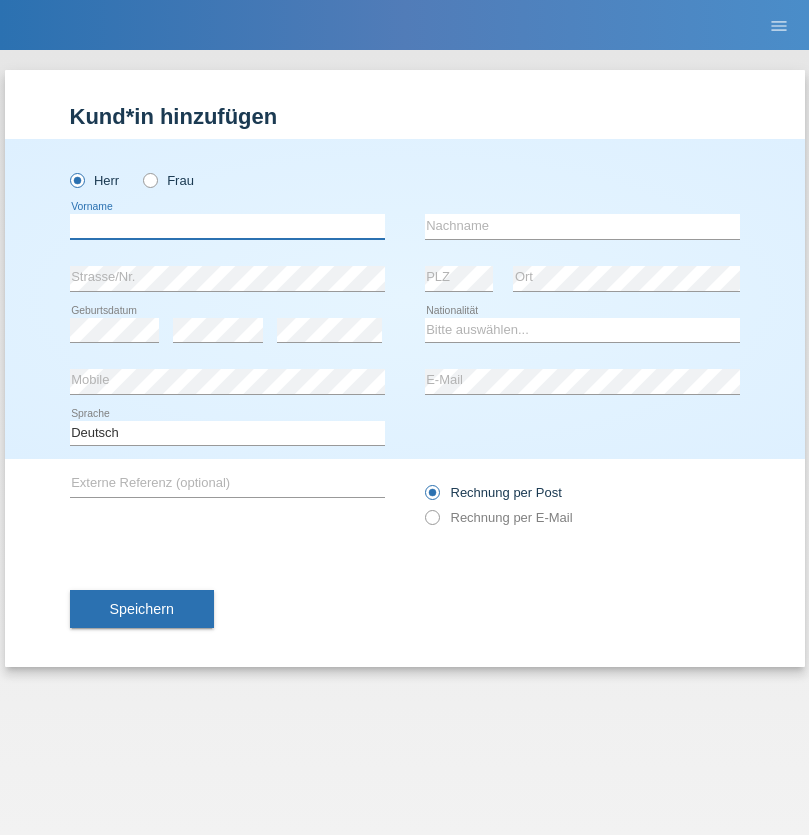 click at bounding box center [227, 226] 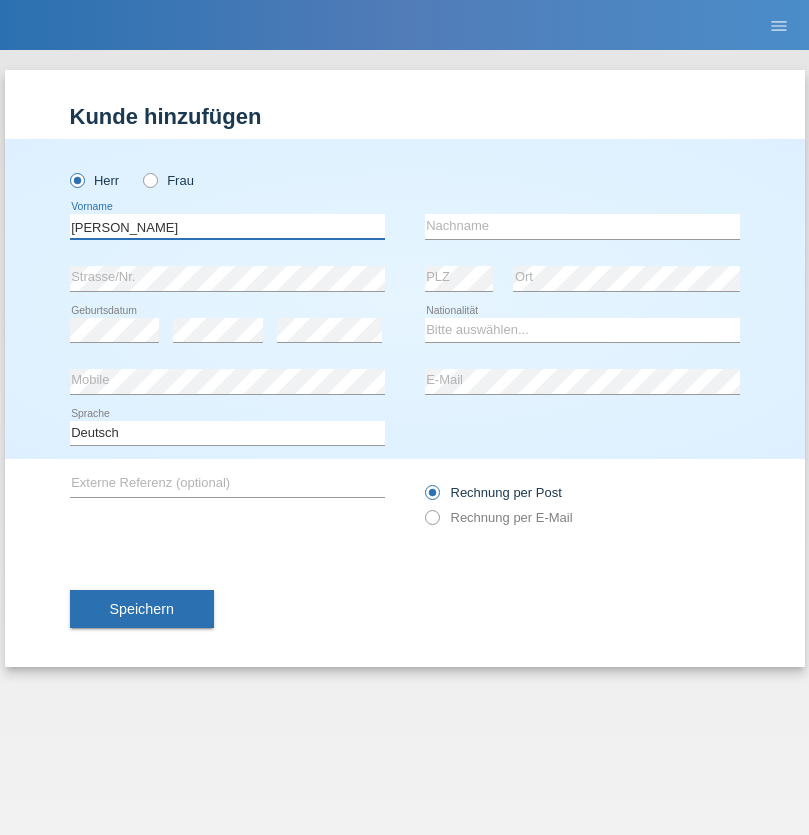 type on "Shir Ahmad" 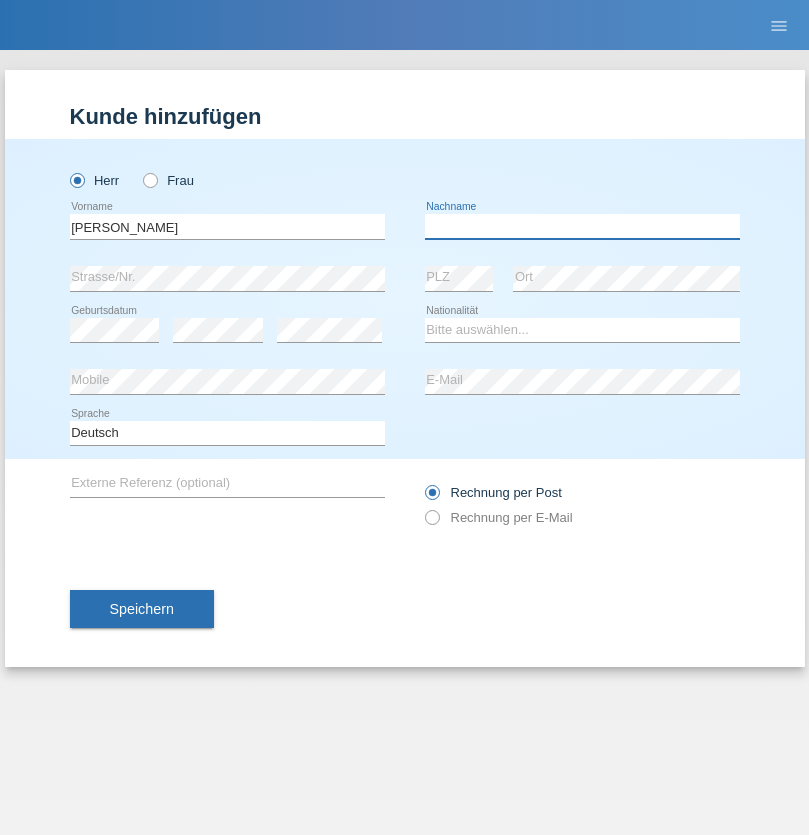 click at bounding box center (582, 226) 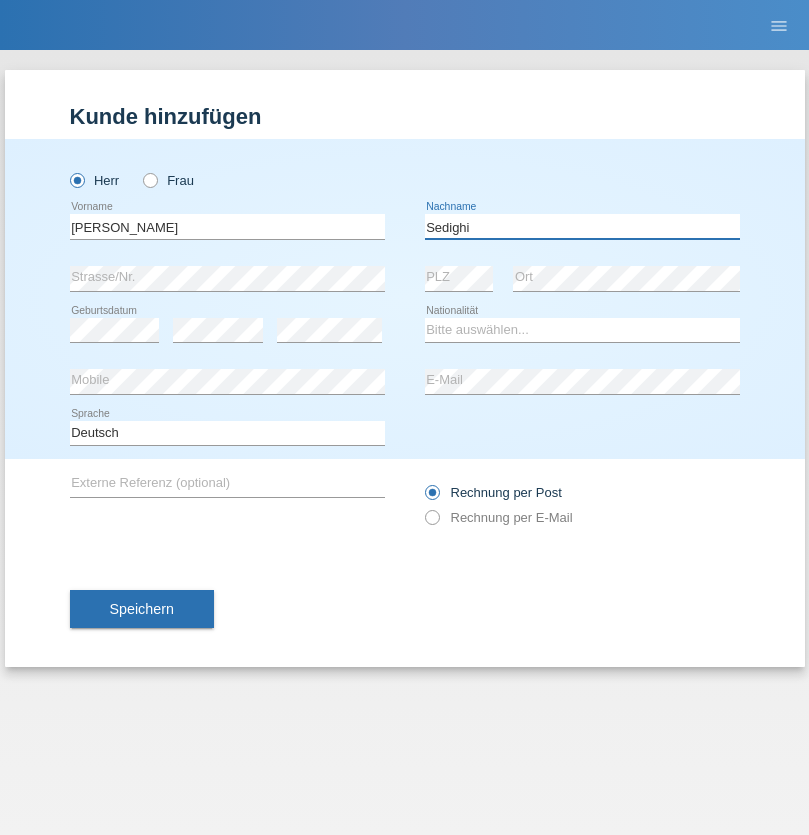 type on "Sedighi" 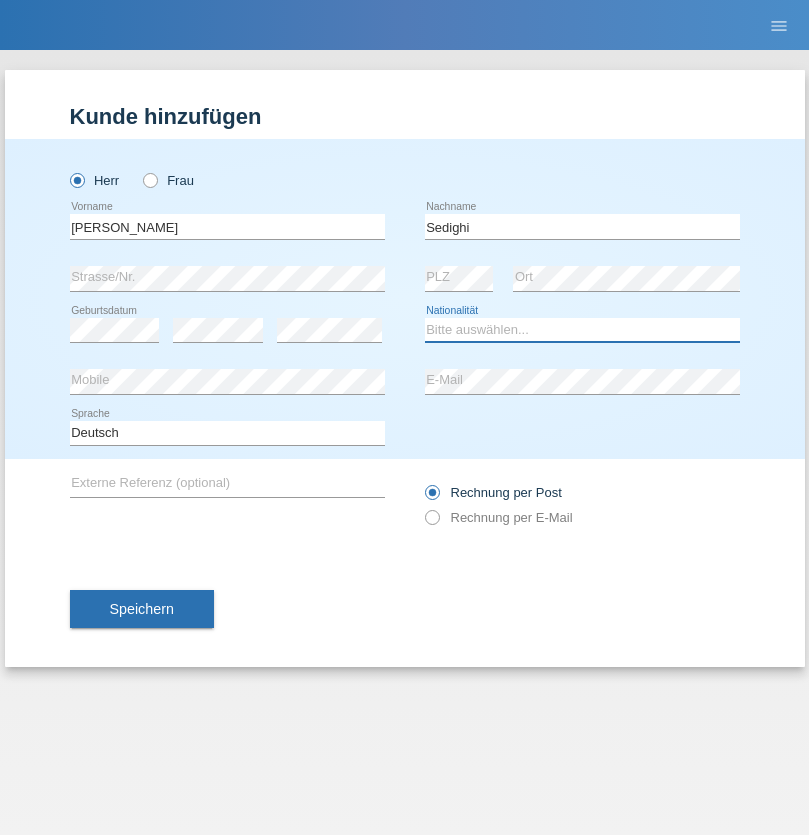 select on "AF" 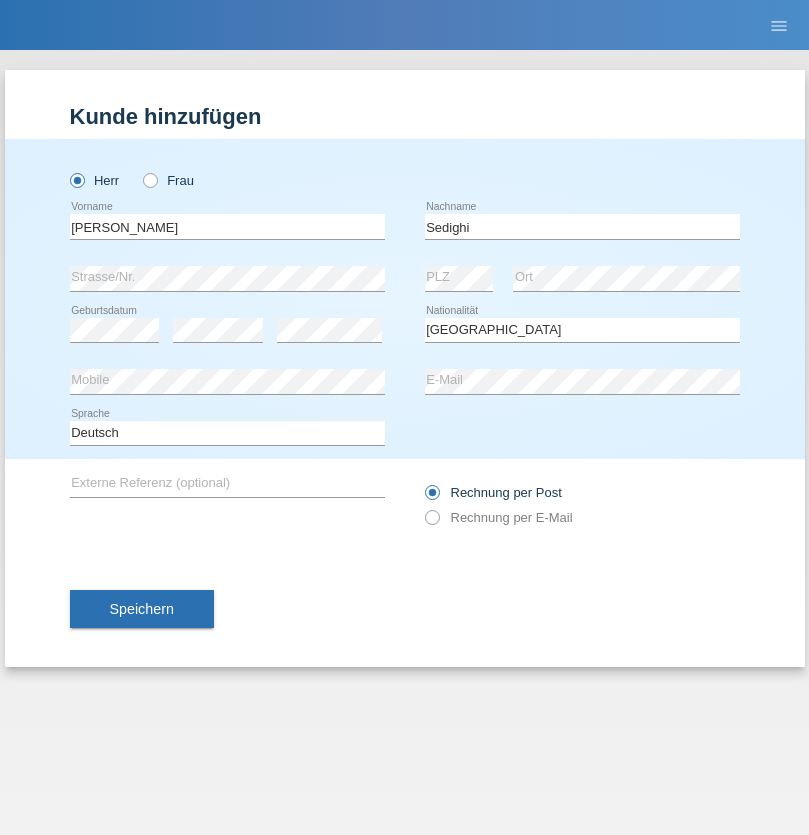 select on "C" 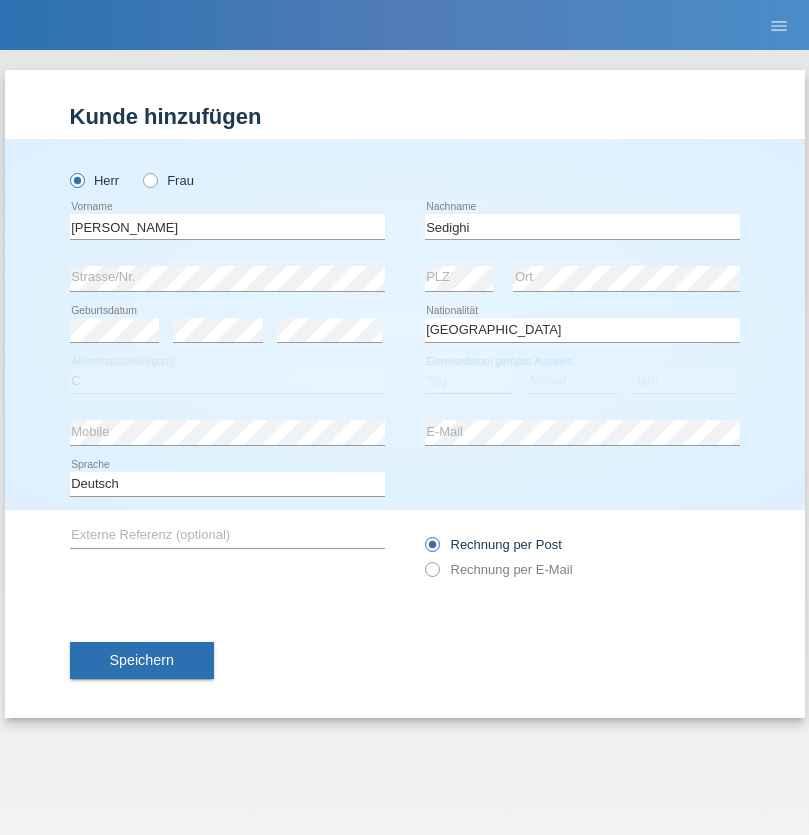 select on "17" 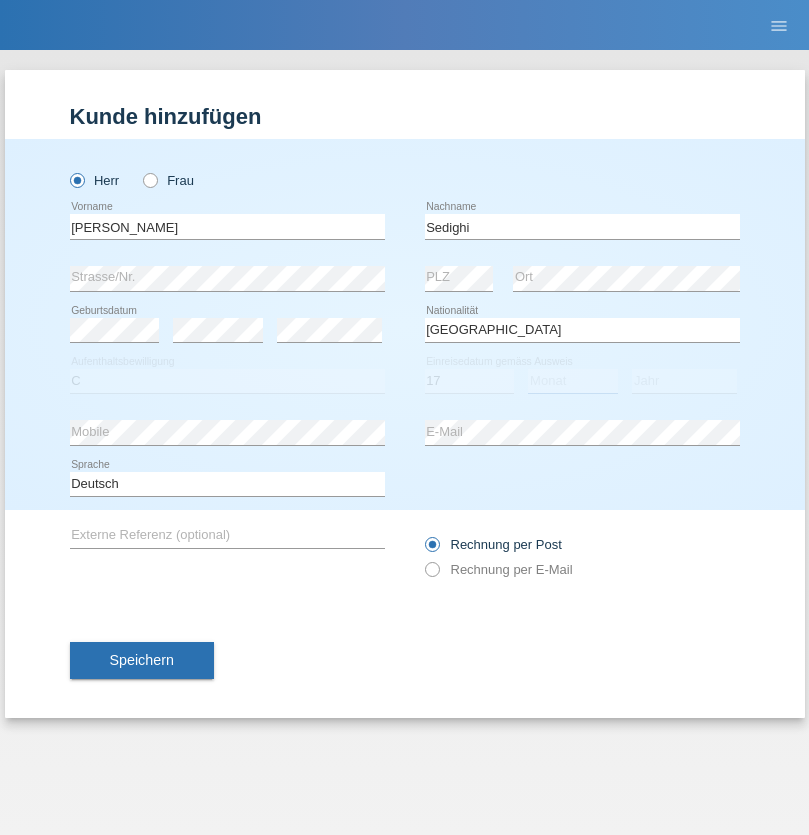 select on "10" 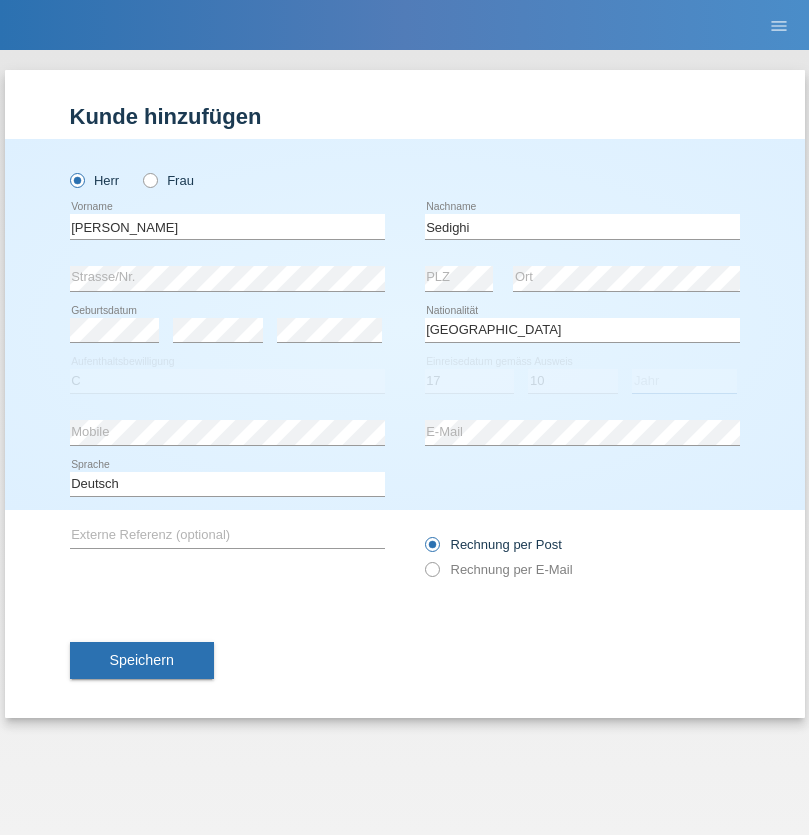 select on "2015" 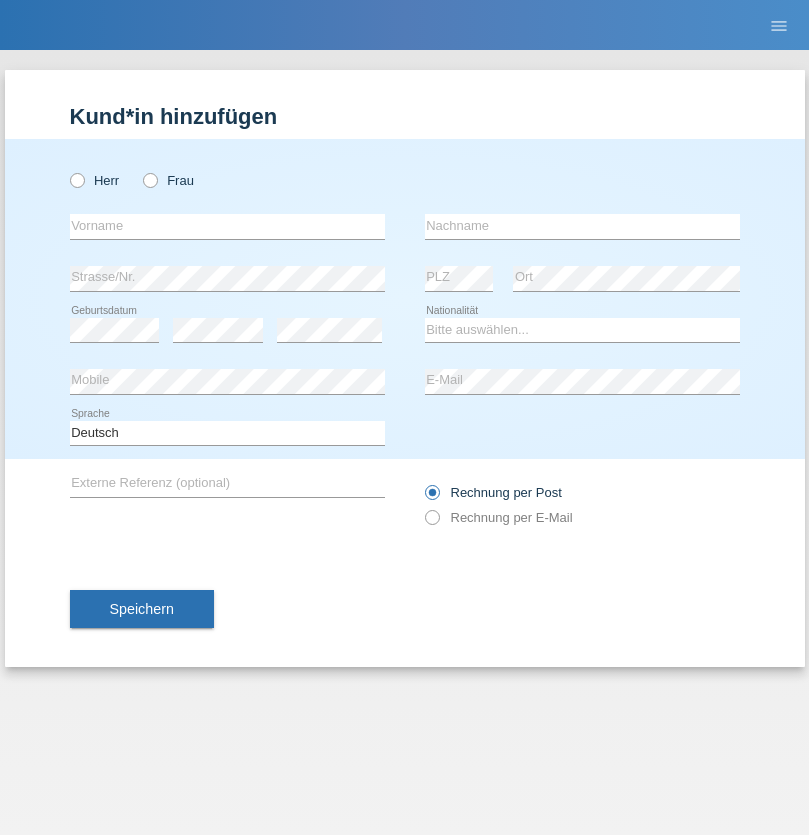scroll, scrollTop: 0, scrollLeft: 0, axis: both 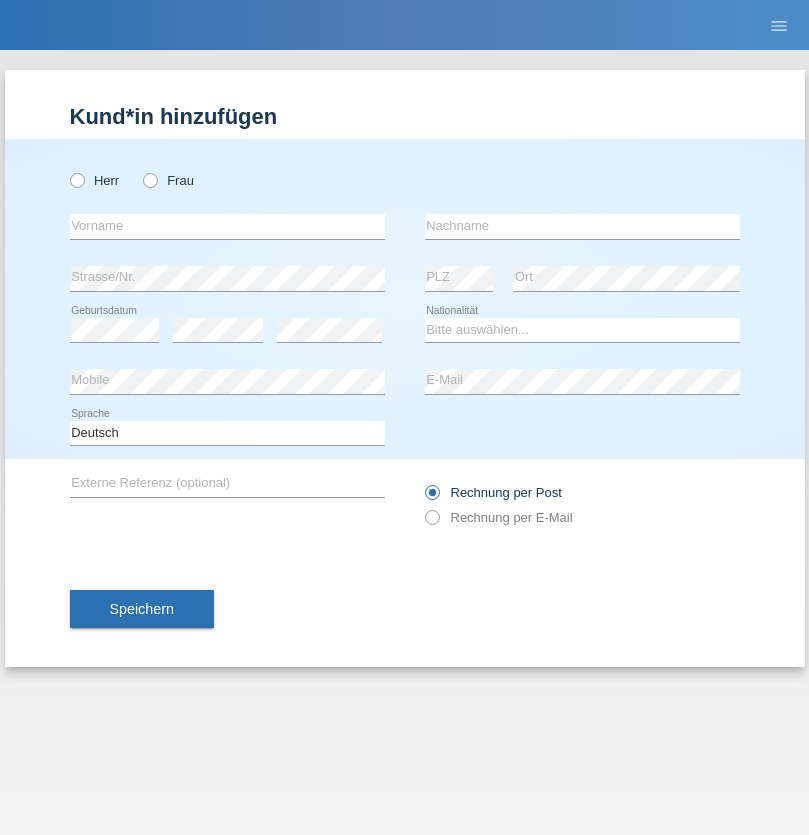 radio on "true" 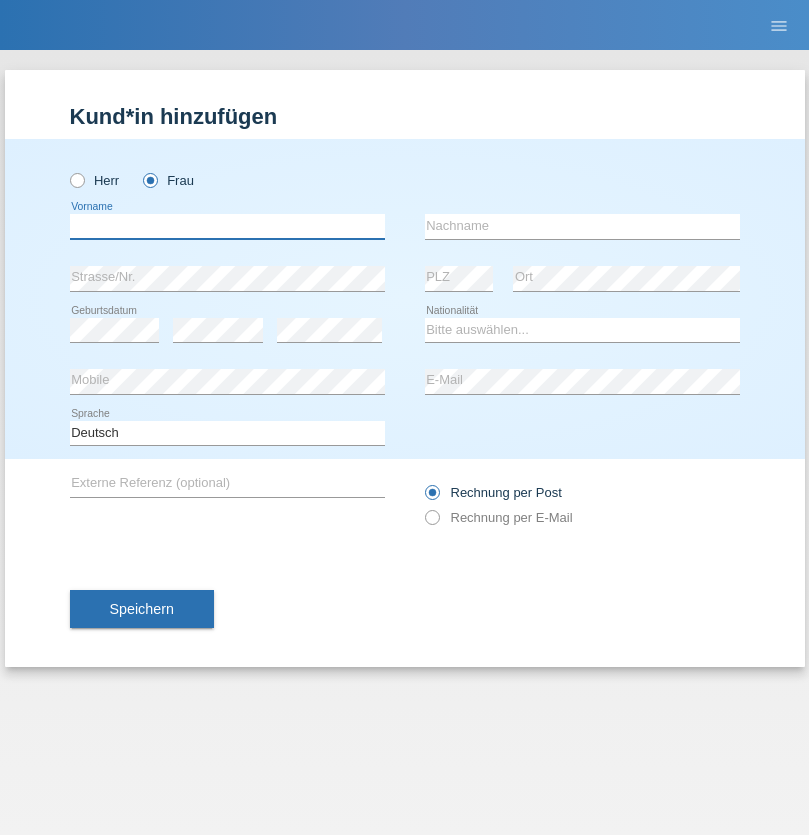 click at bounding box center [227, 226] 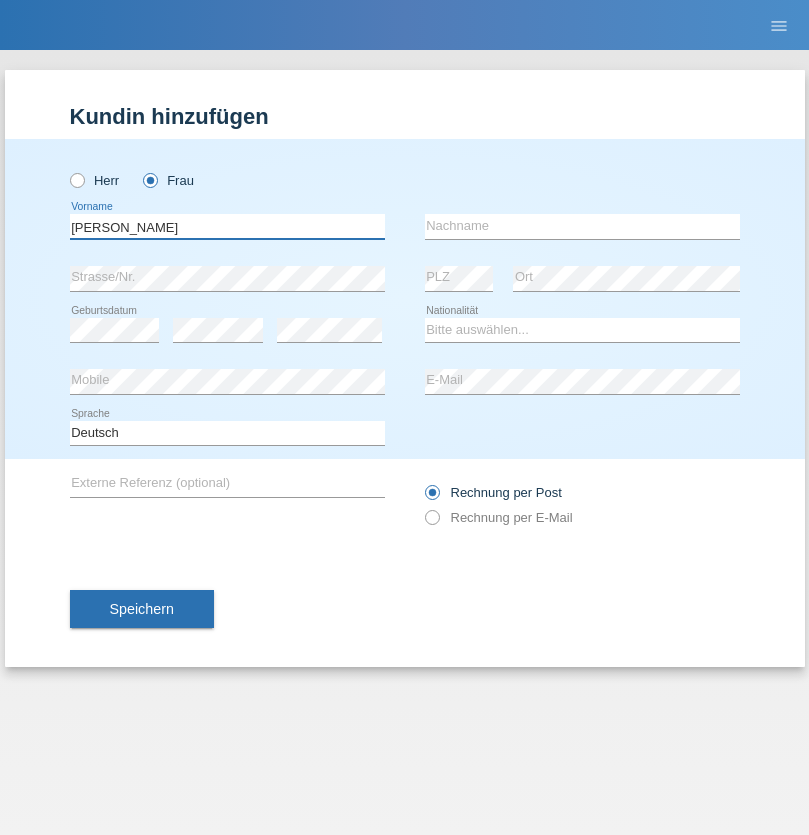 type on "[PERSON_NAME]" 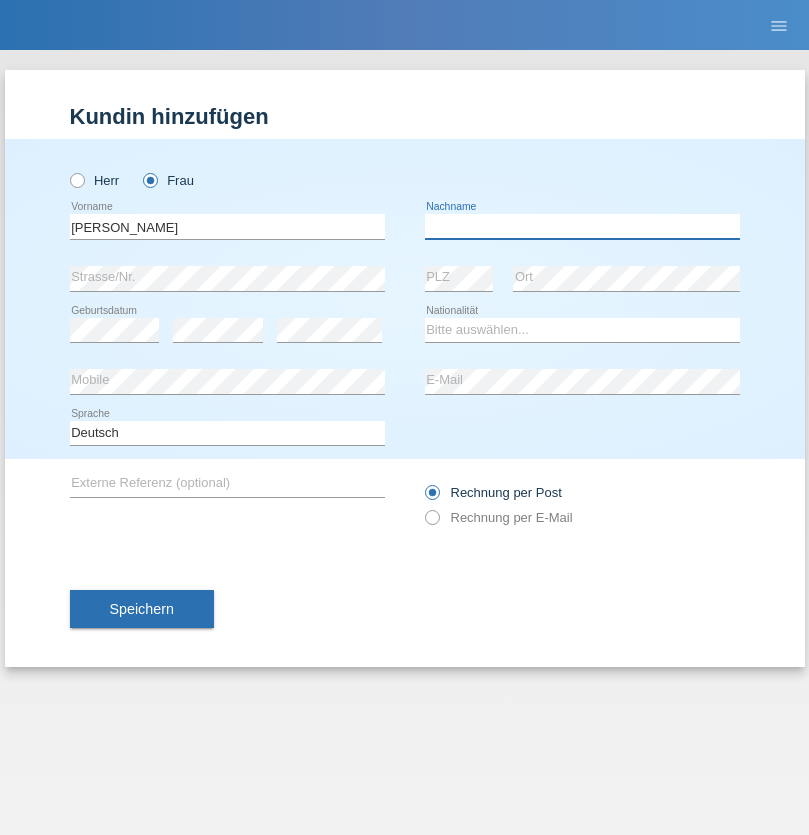 click at bounding box center [582, 226] 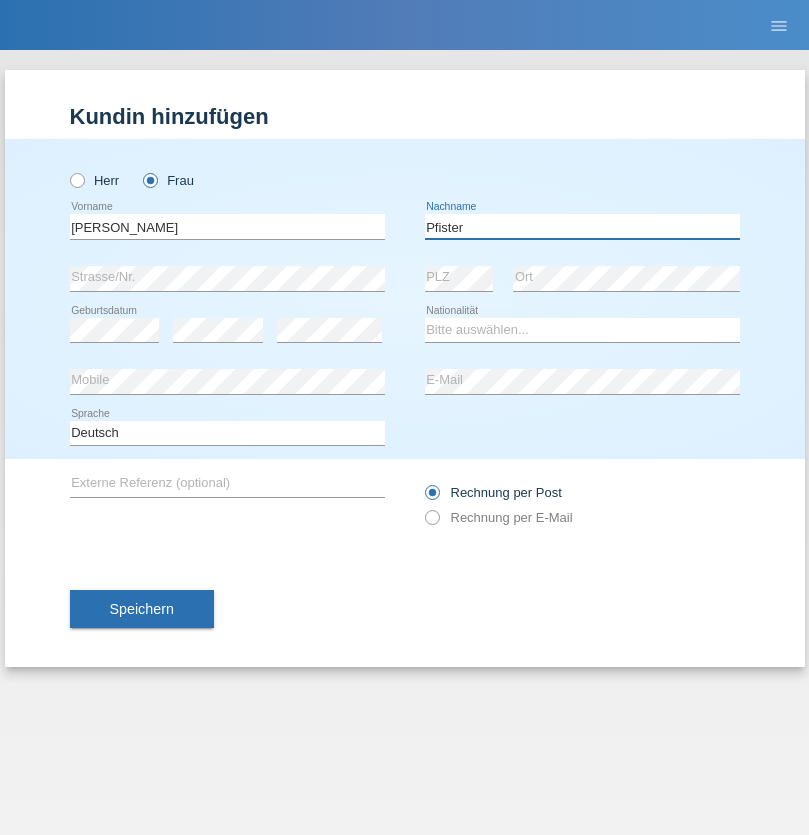 type on "Pfister" 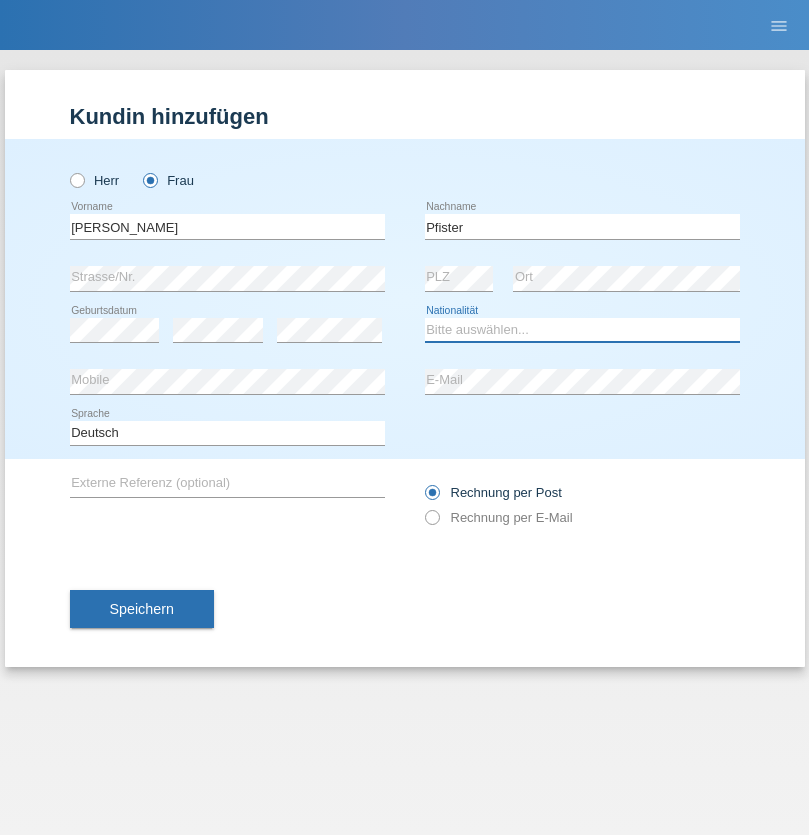 select on "FR" 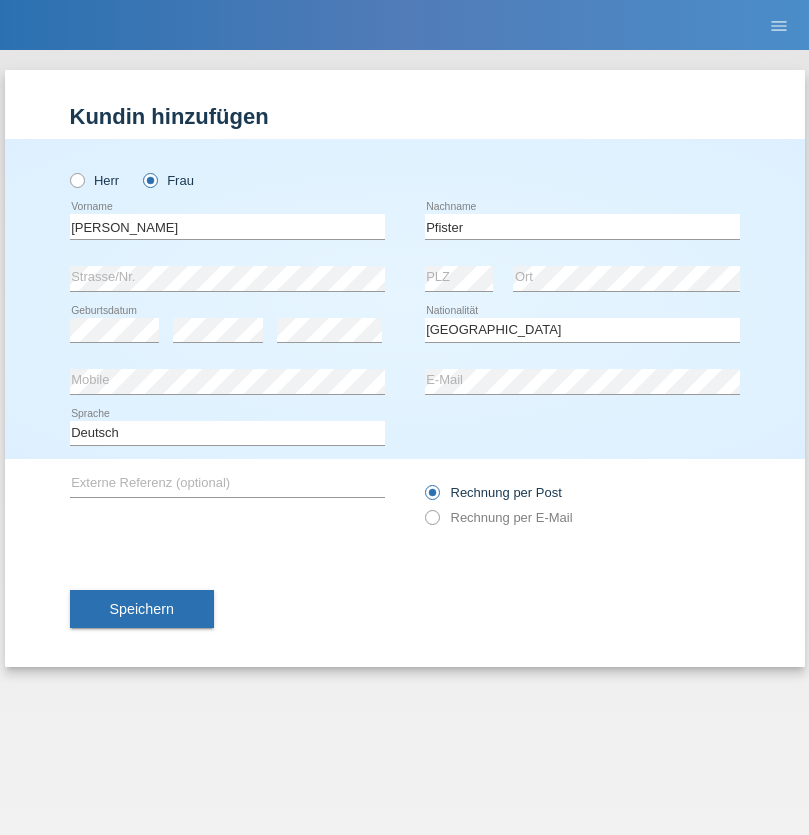 select on "C" 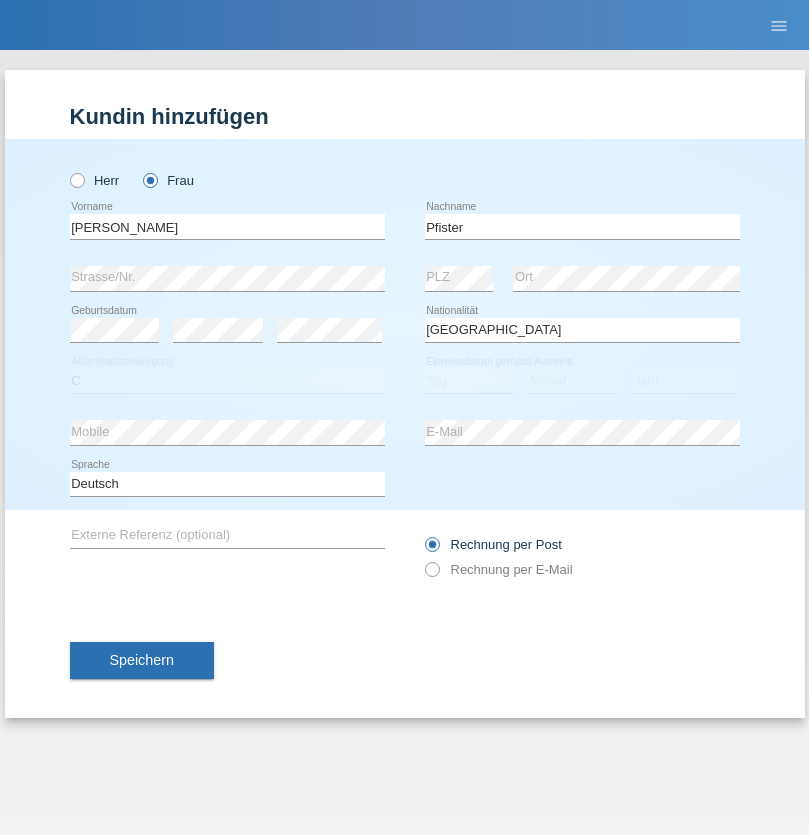 select on "24" 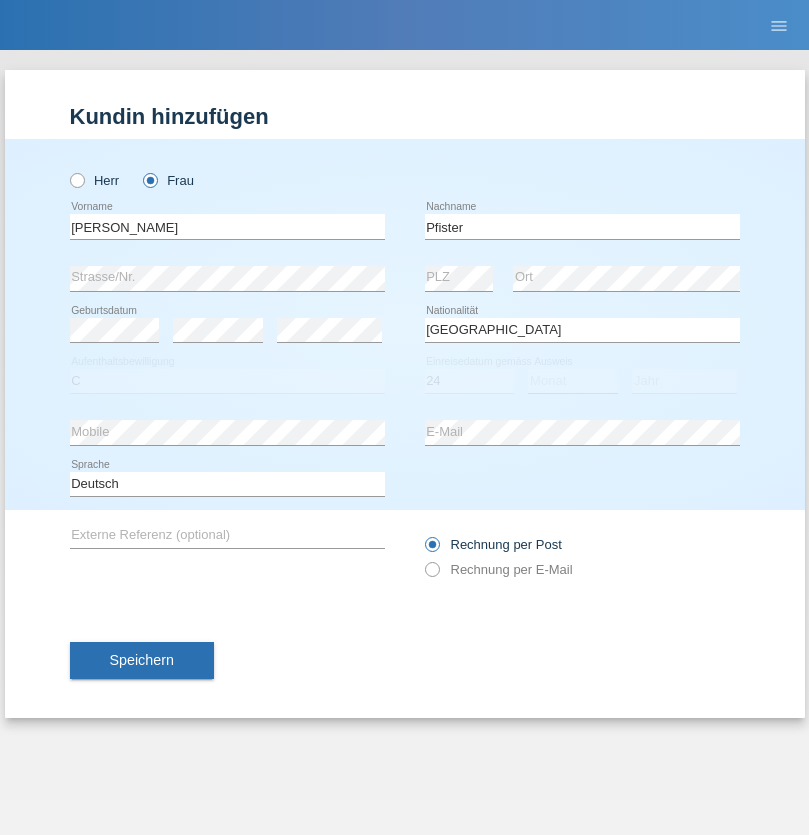 select on "08" 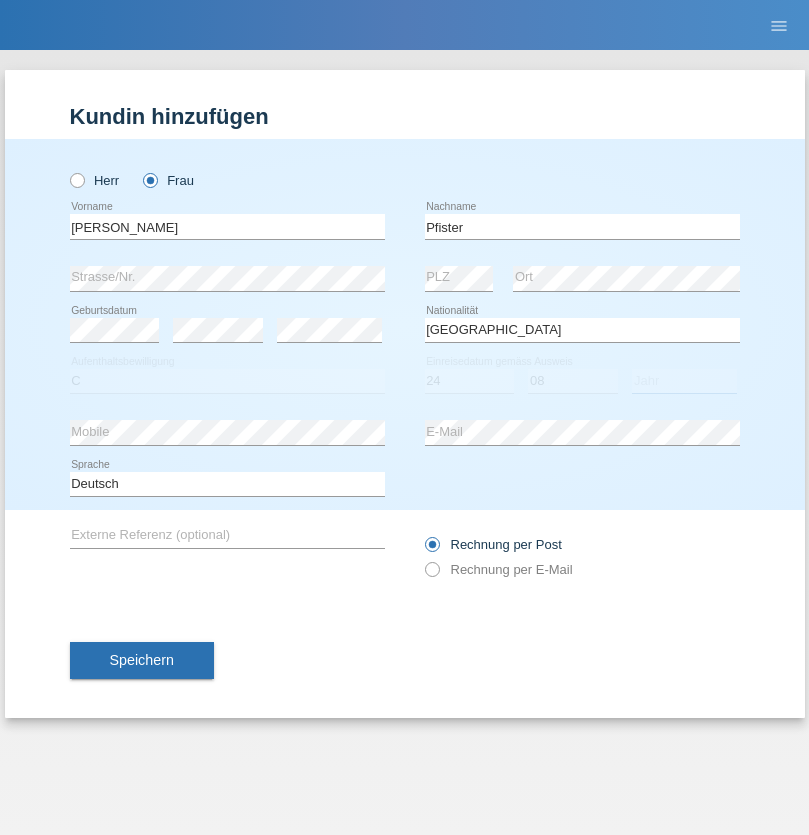 select on "2009" 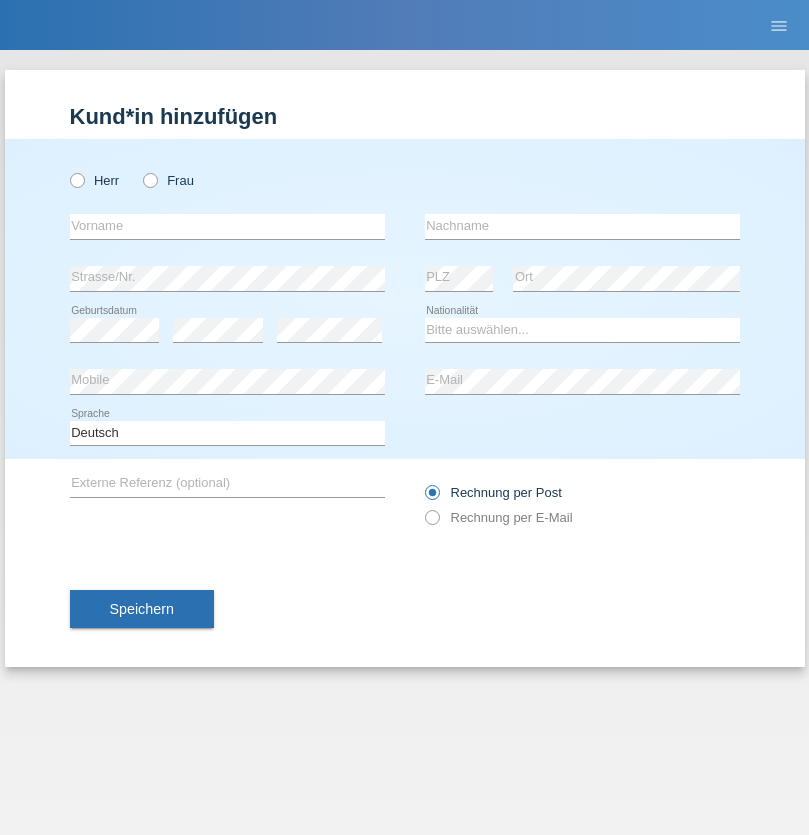 scroll, scrollTop: 0, scrollLeft: 0, axis: both 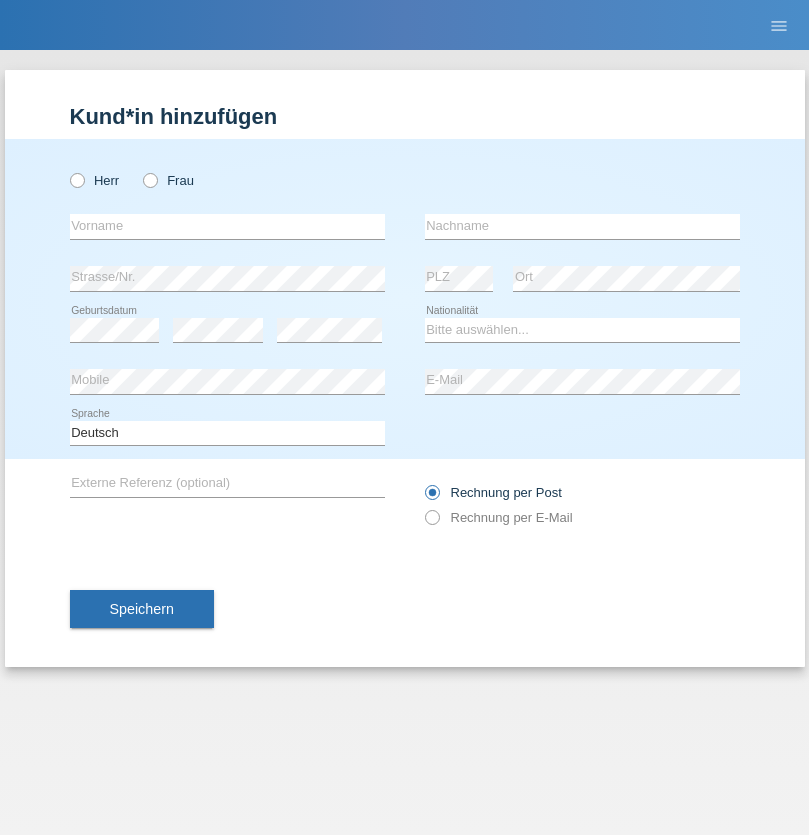 radio on "true" 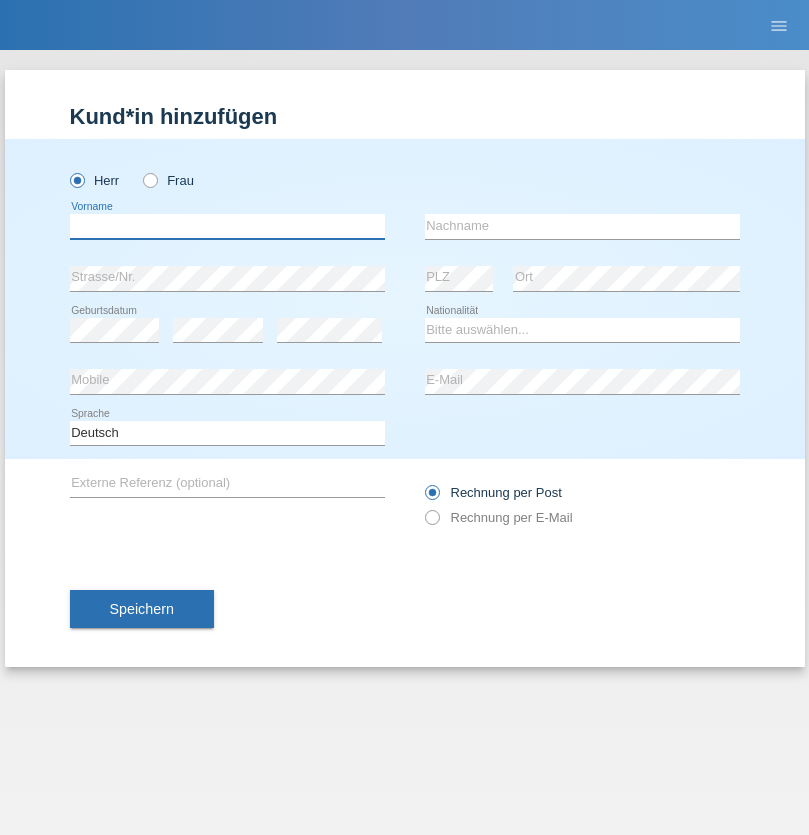 click at bounding box center [227, 226] 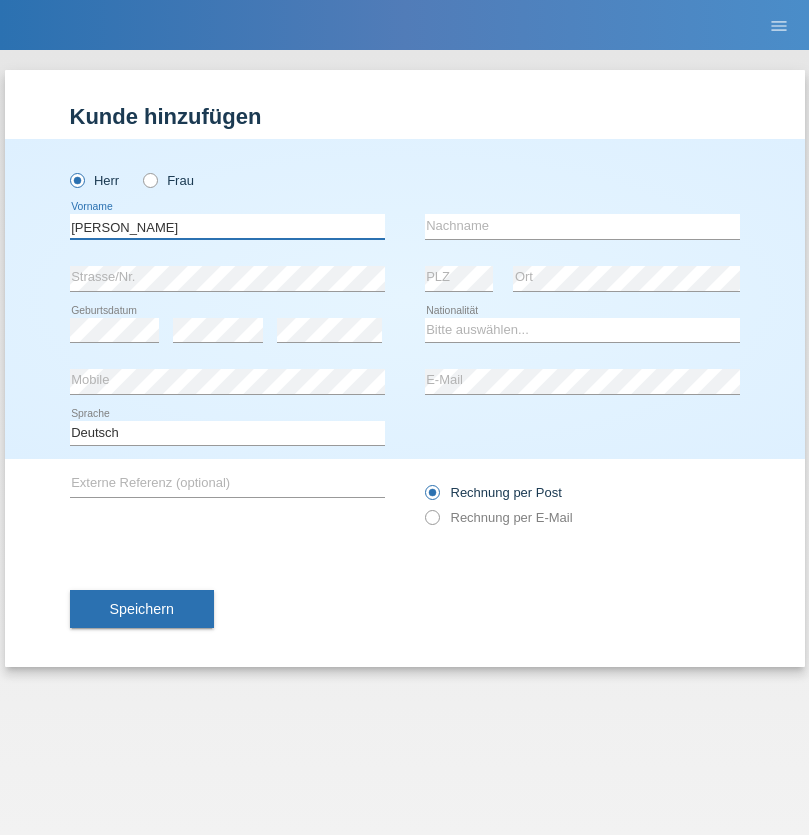 type on "Khbru François" 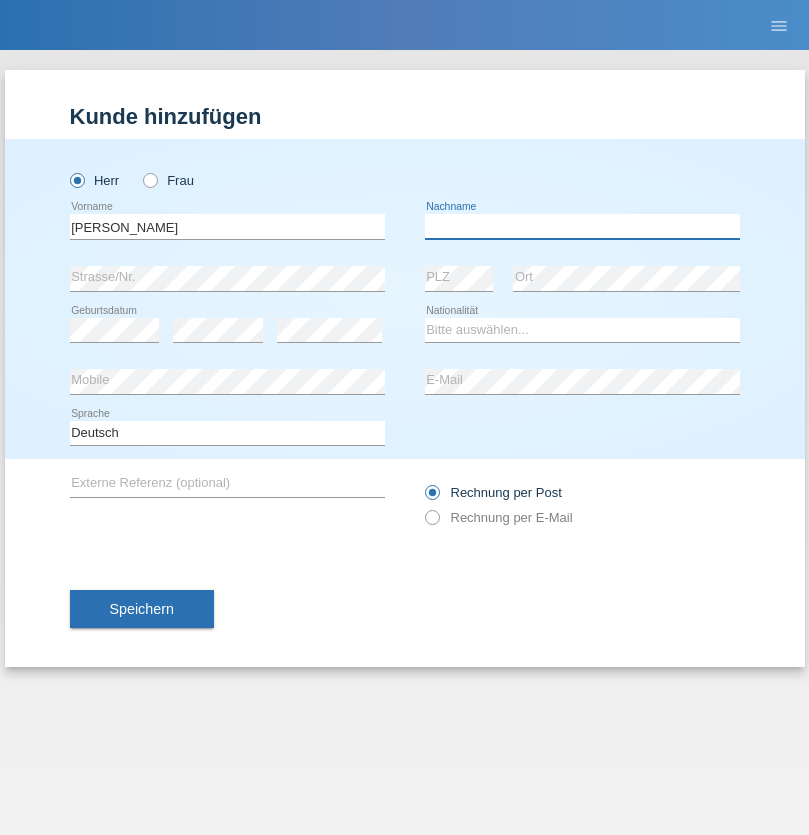 click at bounding box center (582, 226) 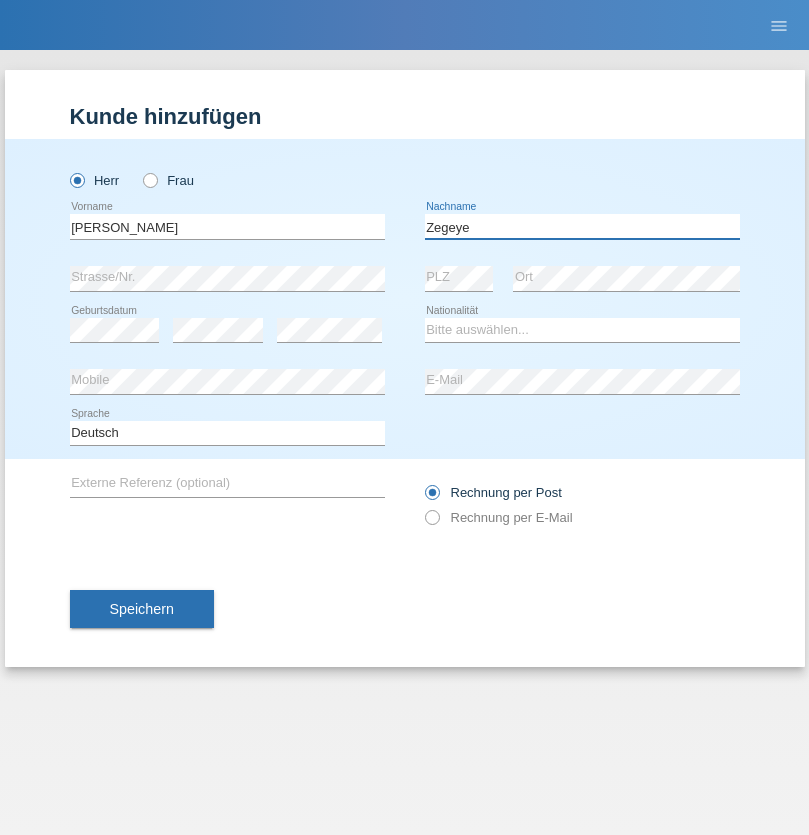 type on "Zegeye" 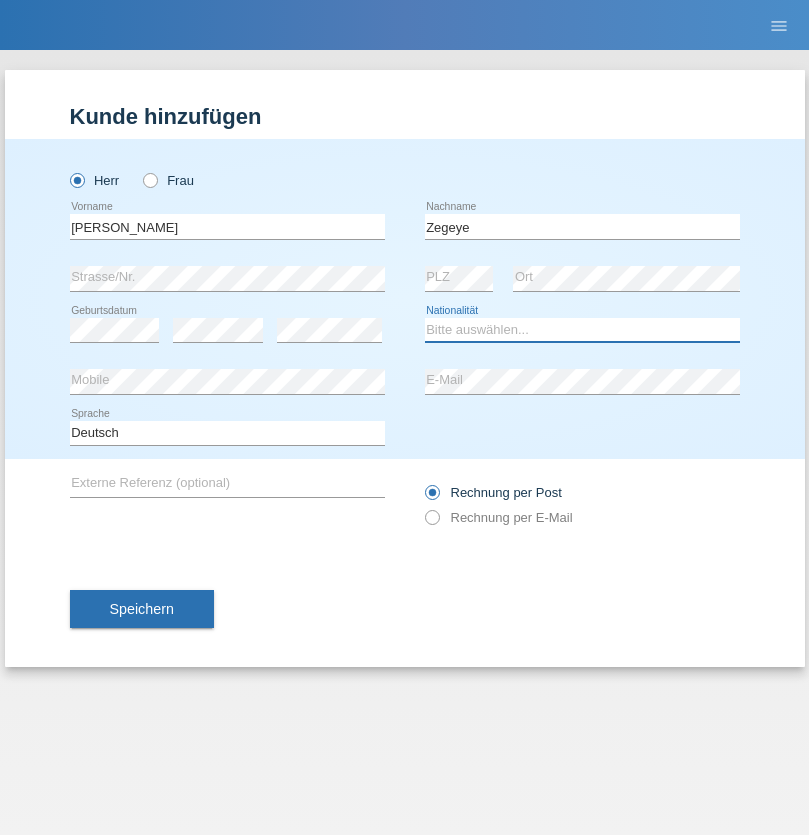 select on "CH" 